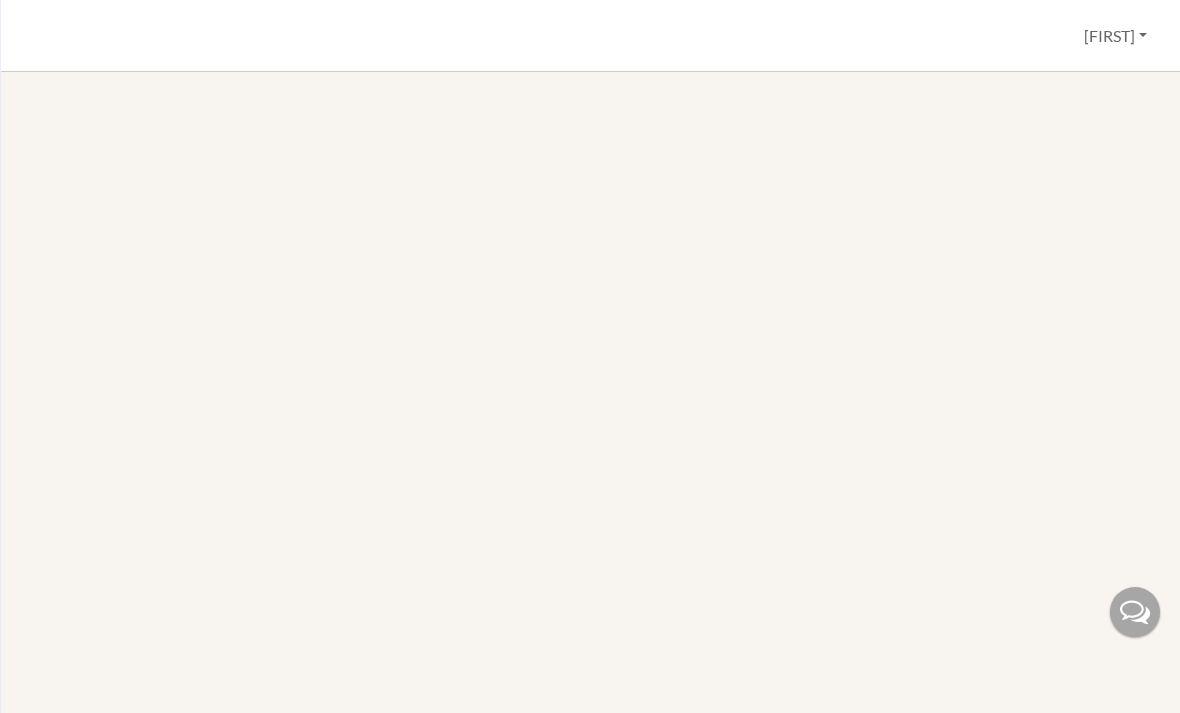 scroll, scrollTop: 0, scrollLeft: 0, axis: both 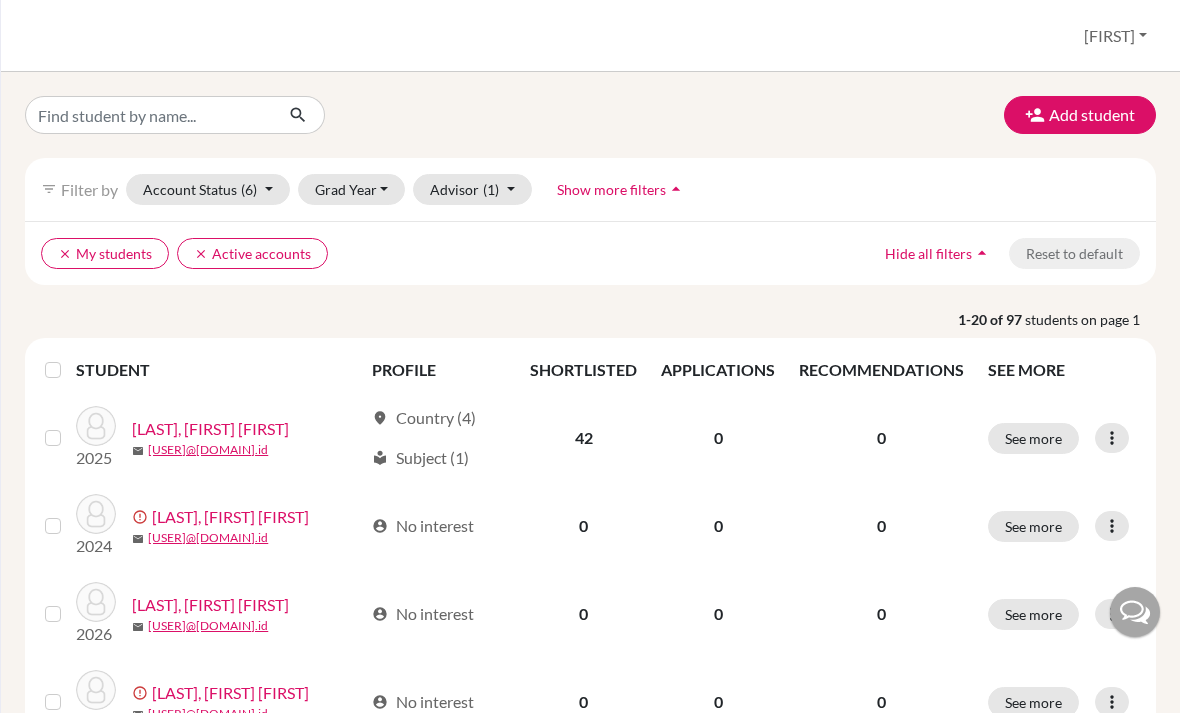 click on "Add student filter_list Filter by Account Status (6) Active accounts done Archived accounts Registered Unregistered Grad Year [YEAR] [YEAR] [YEAR] [YEAR] [YEAR] [YEAR] [YEAR] Advisor (1) [LAST], [FIRST] Show more filters arrow_drop_up clear My students clear Active accounts Hide all filters arrow_drop_up Reset to default 1-20 of 97  students on page 1 STUDENT PROFILE SHORTLISTED APPLICATIONS RECOMMENDATIONS SEE MORE [YEAR] [LAST], [FIRST] mail [USER]@[DOMAIN].id location_on Country (4) local_library Subject (1) 42 0 0 See more Edit student Send Message Reset Password [YEAR] error_outline [LAST], [FIRST] mail [USER]@[DOMAIN].id account_circle No interest 0 0 0 See more Edit student Send Message Resend invite email [YEAR] error_outline [LAST], [FIRST] mail [USER]@[DOMAIN].id account_circle No interest 0 0 0 See more Edit student Send Message Reset Password [YEAR] error_outline [LAST], [FIRST] mail [USER]@[DOMAIN].id account_circle No interest 0 0 0 See more Edit student Send Message 0" at bounding box center [590, 392] 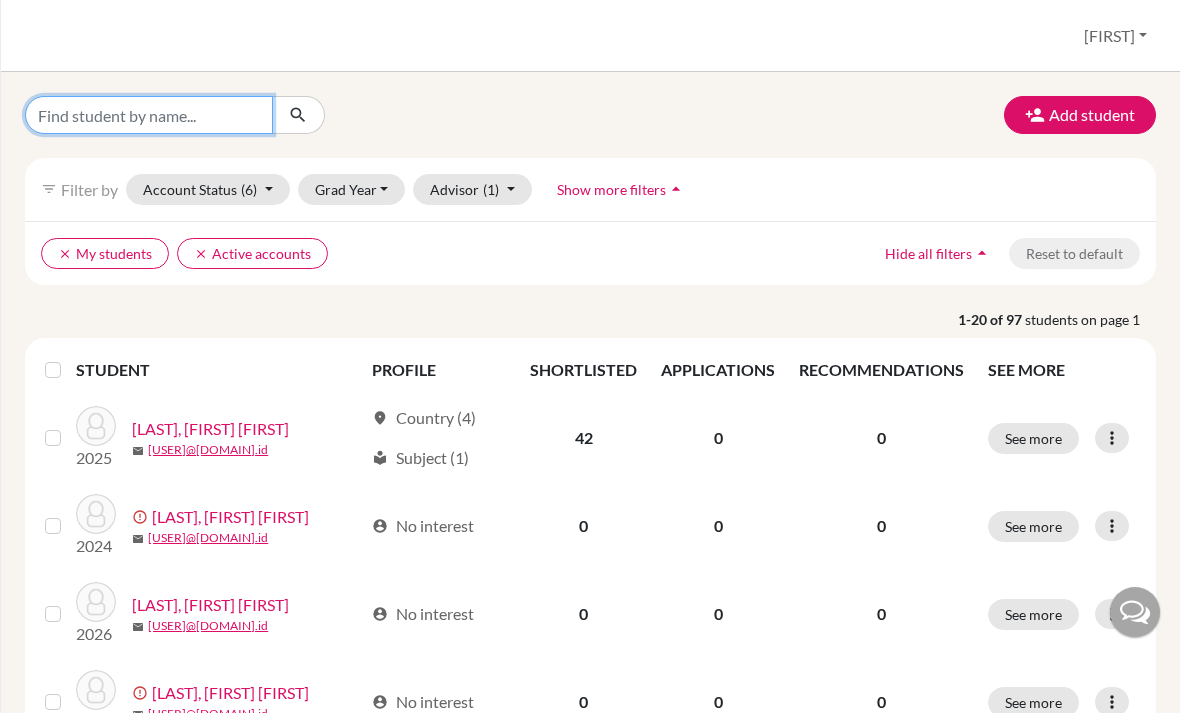 click at bounding box center [149, 115] 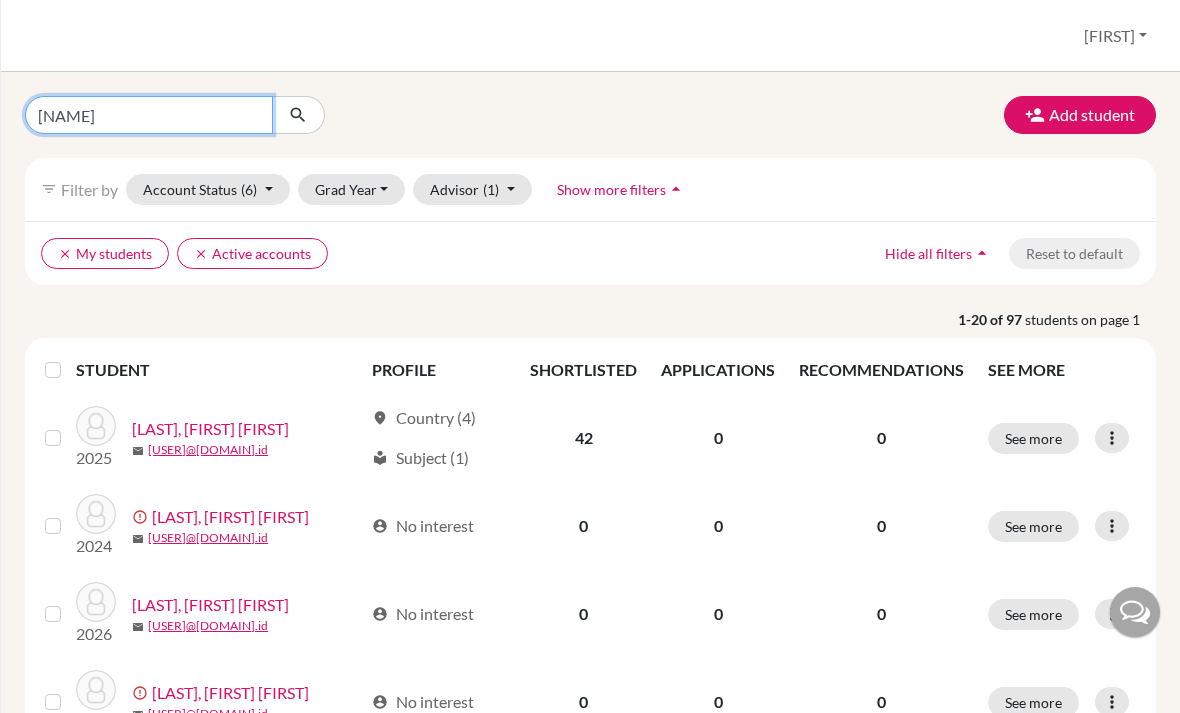 type on "[NAME]" 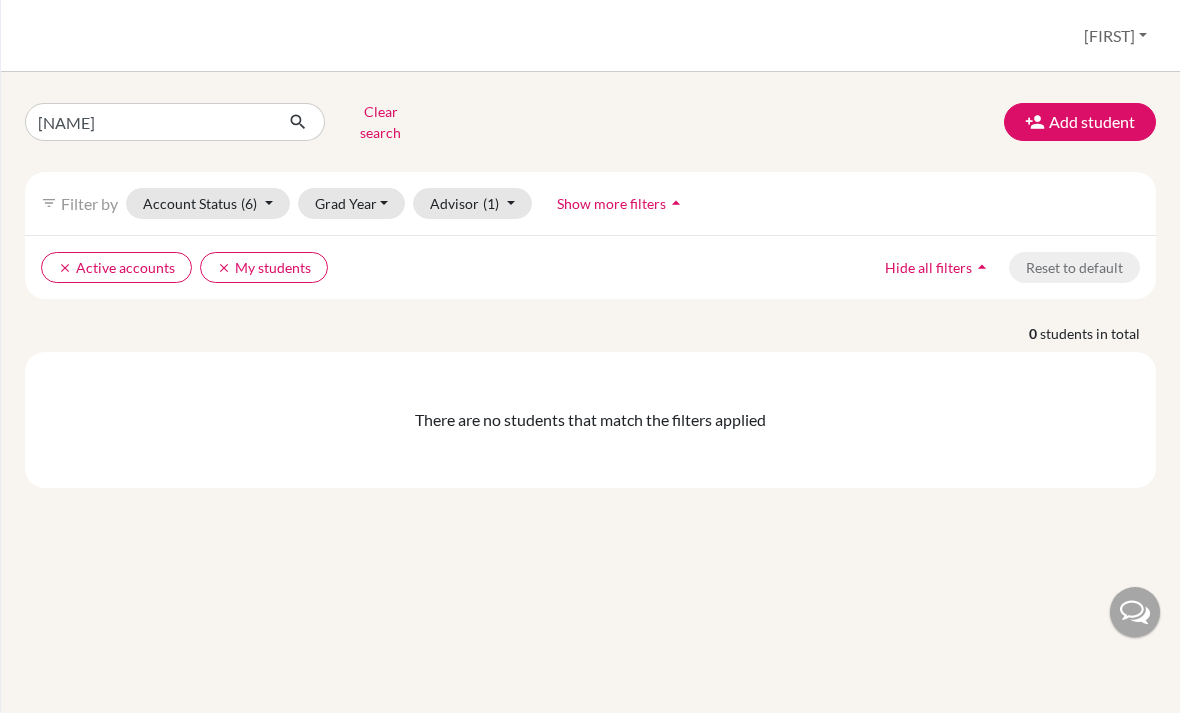 click on "Add student" at bounding box center (1080, 122) 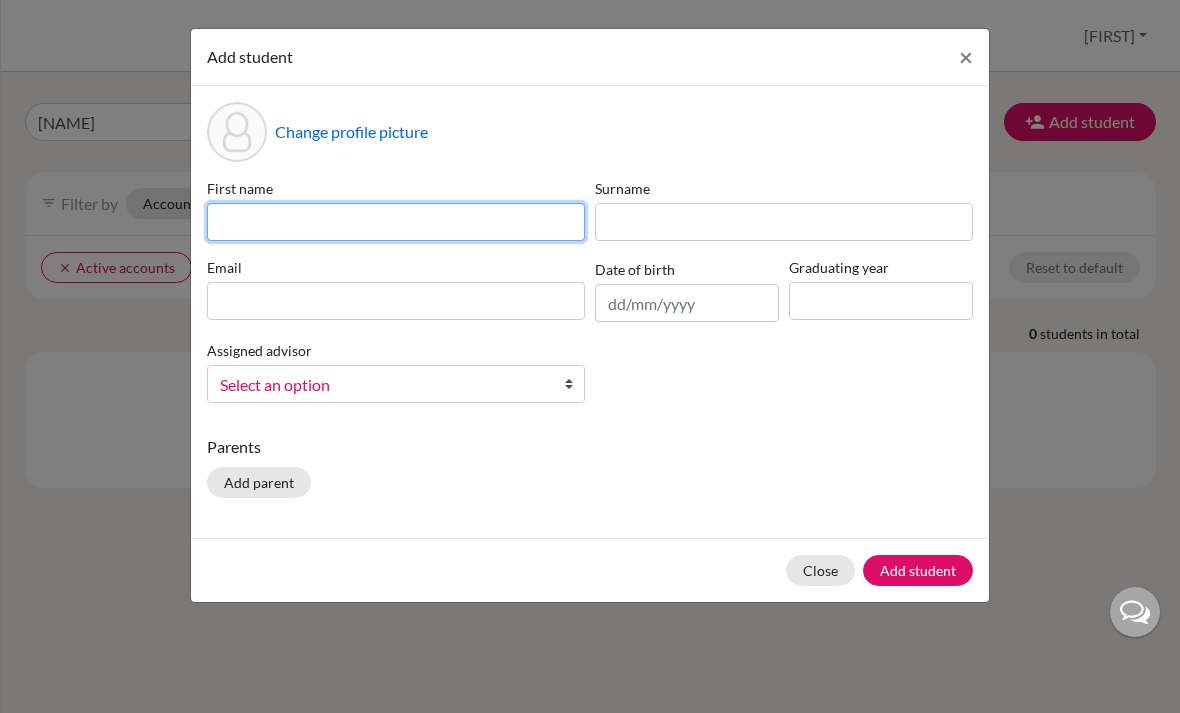 click at bounding box center [396, 222] 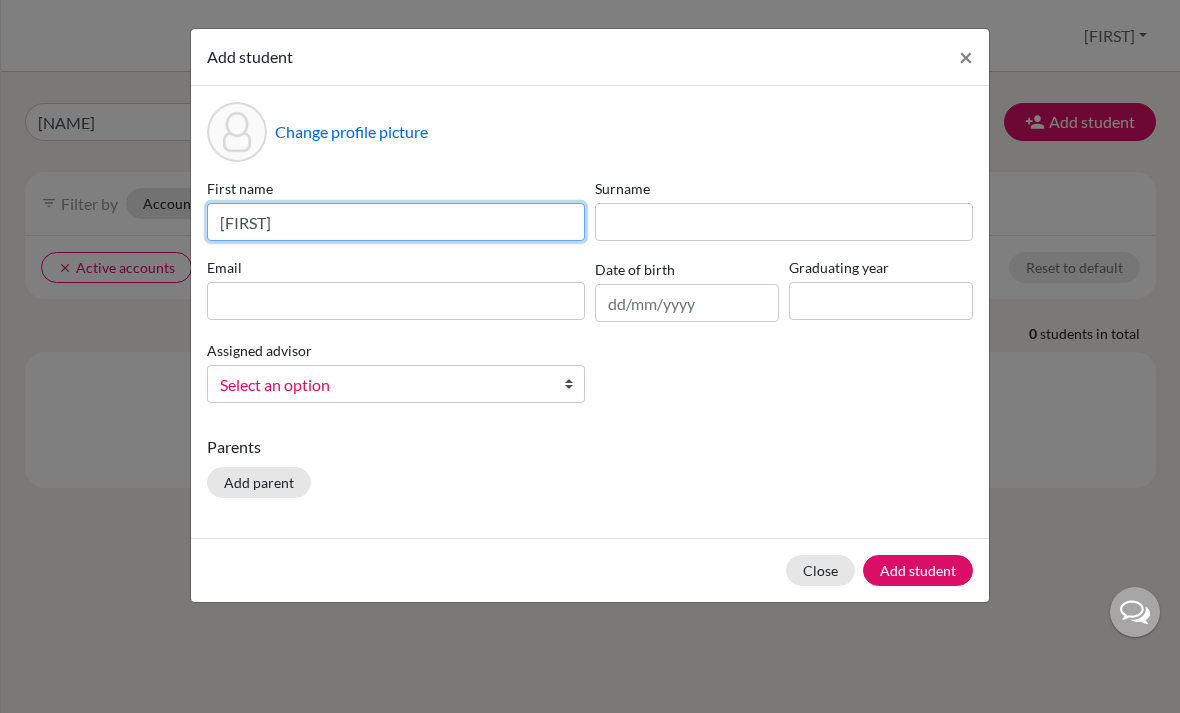 type on "[FIRST]" 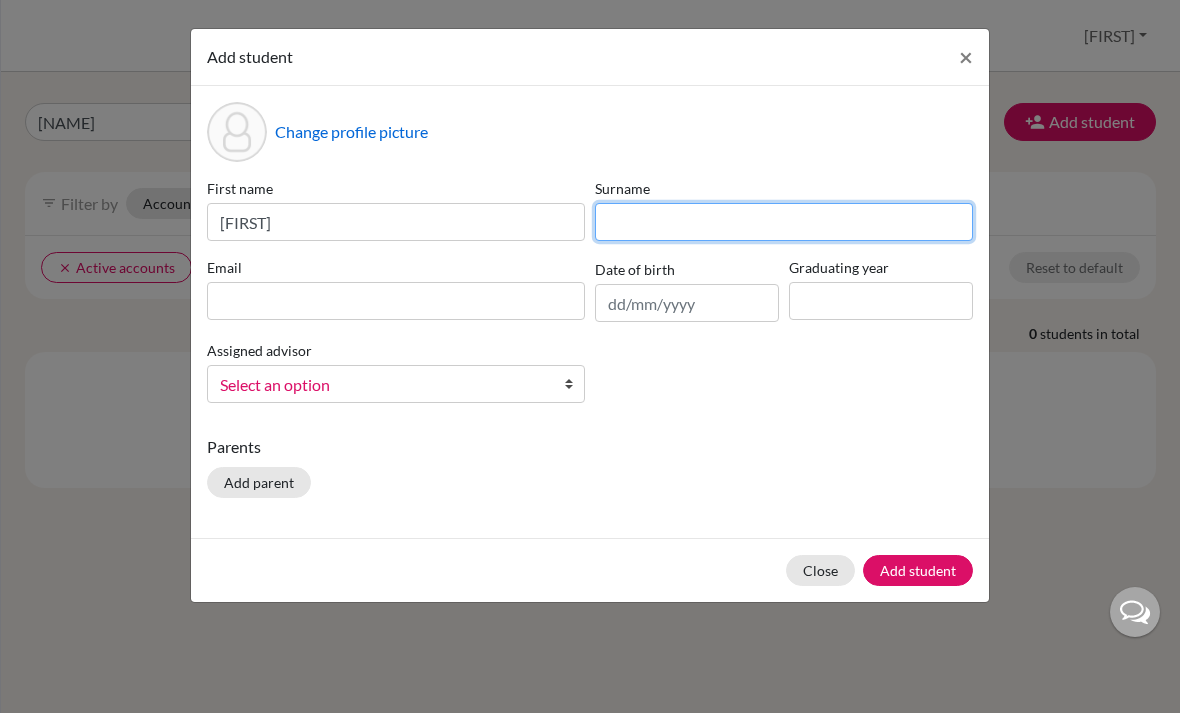 click at bounding box center [784, 222] 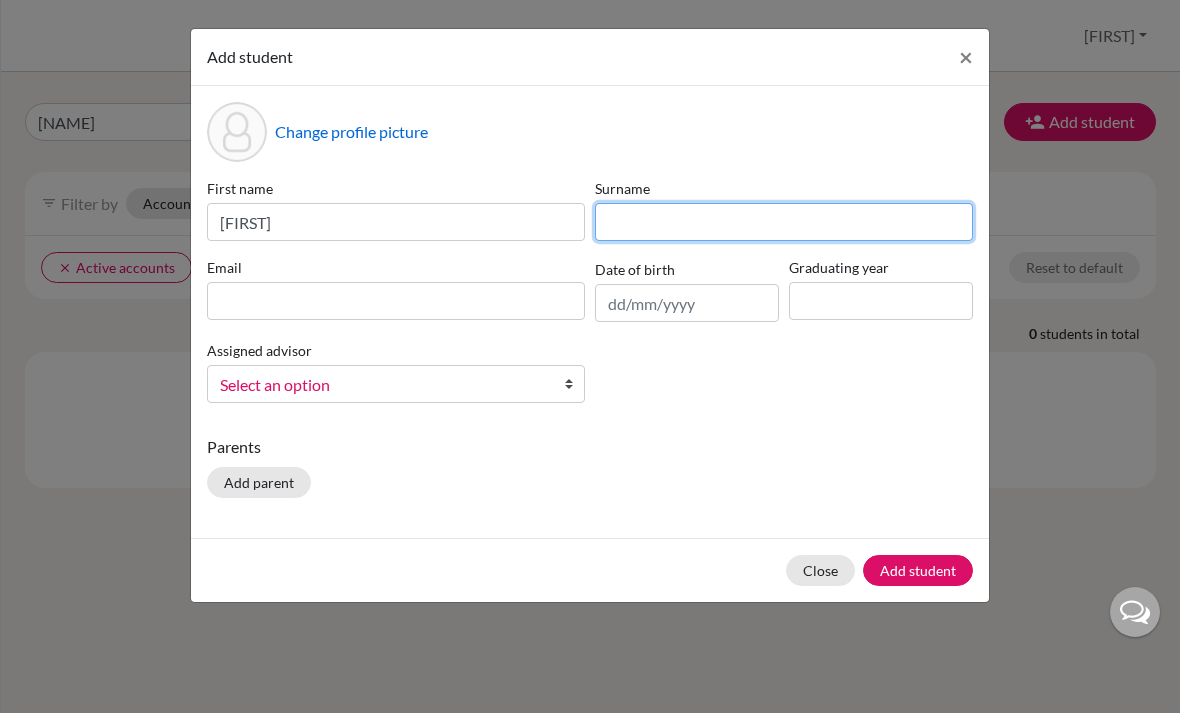 type on "l" 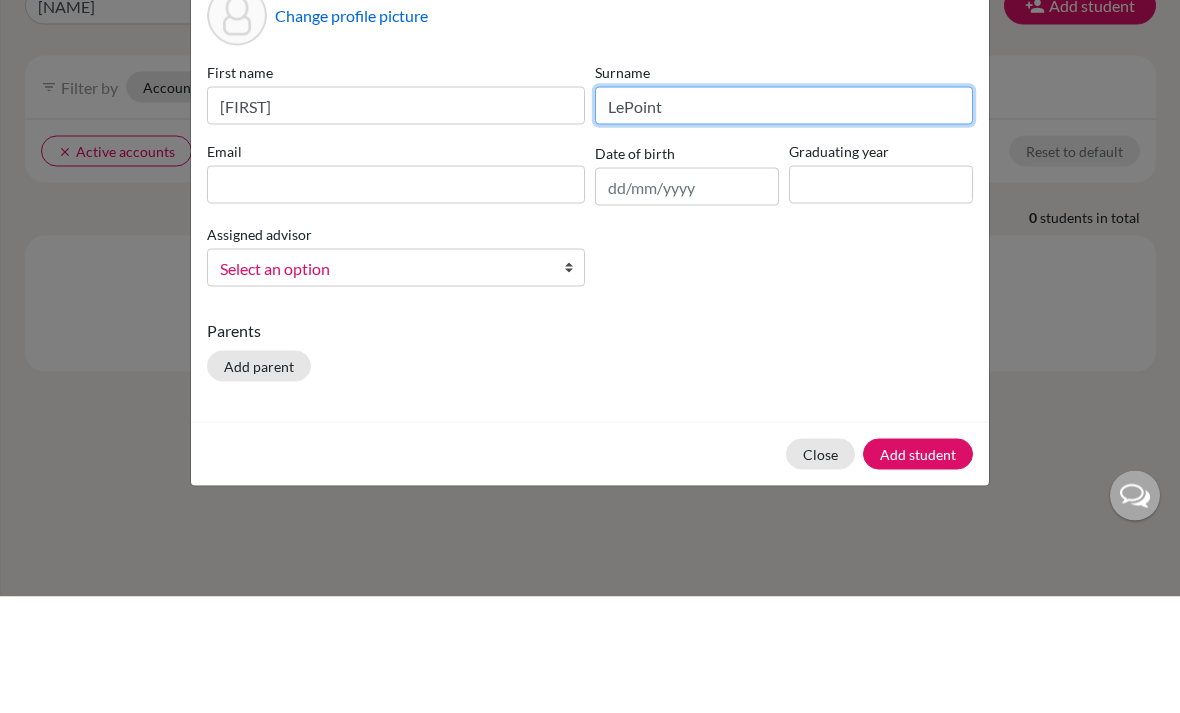 type on "LePoint" 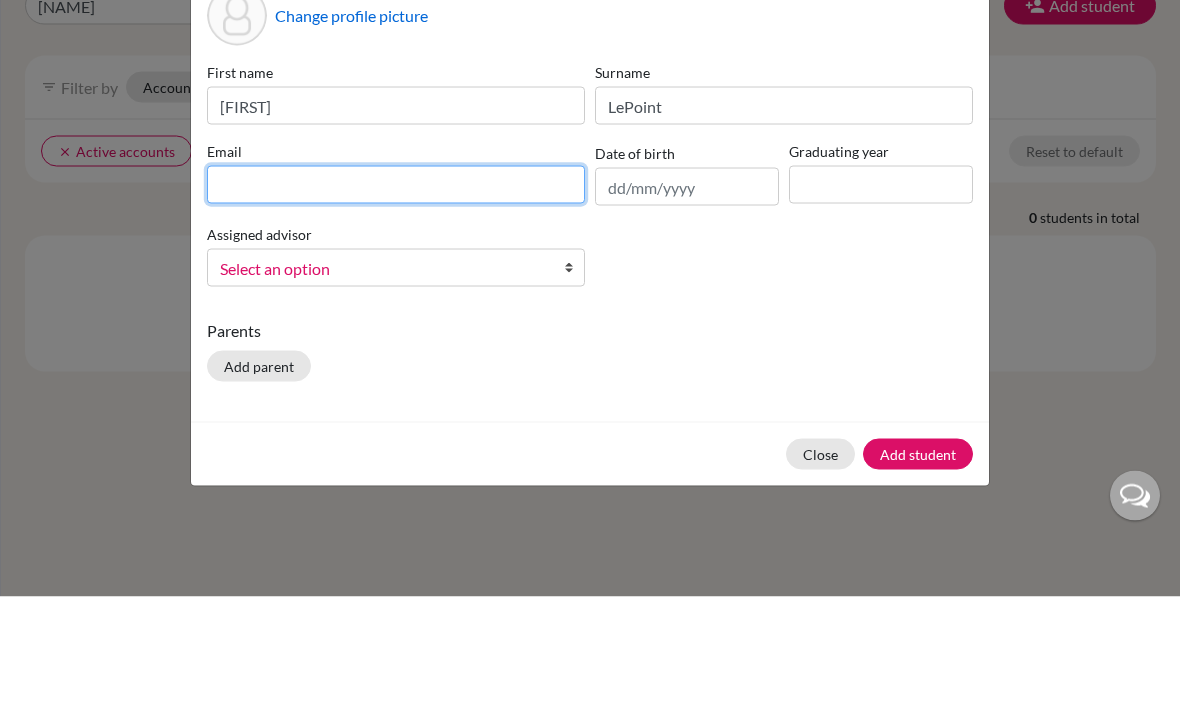 click at bounding box center (396, 301) 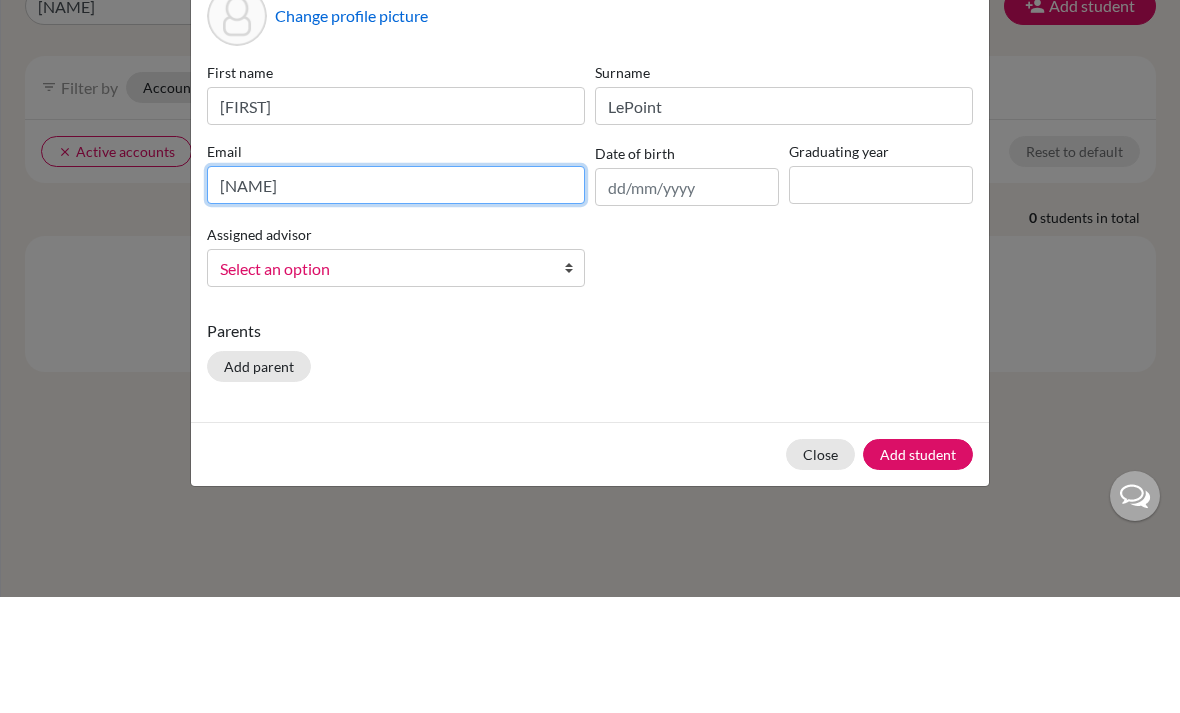scroll, scrollTop: 64, scrollLeft: 0, axis: vertical 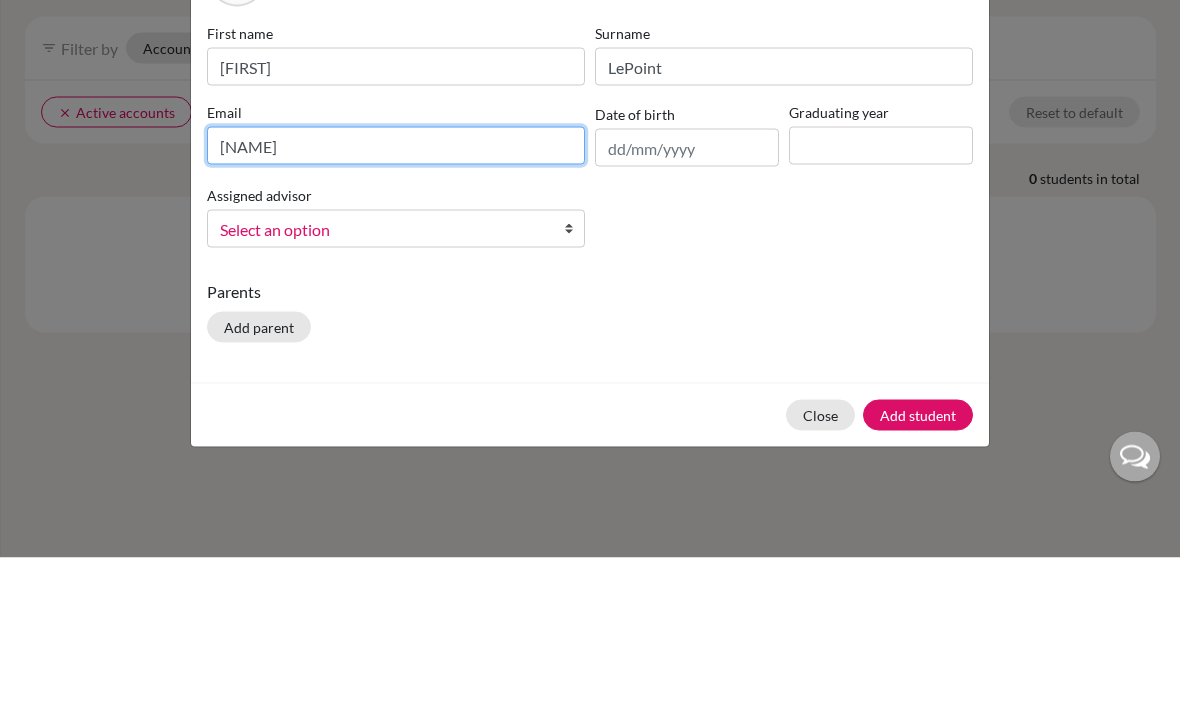 click on "[NAME]" at bounding box center (396, 301) 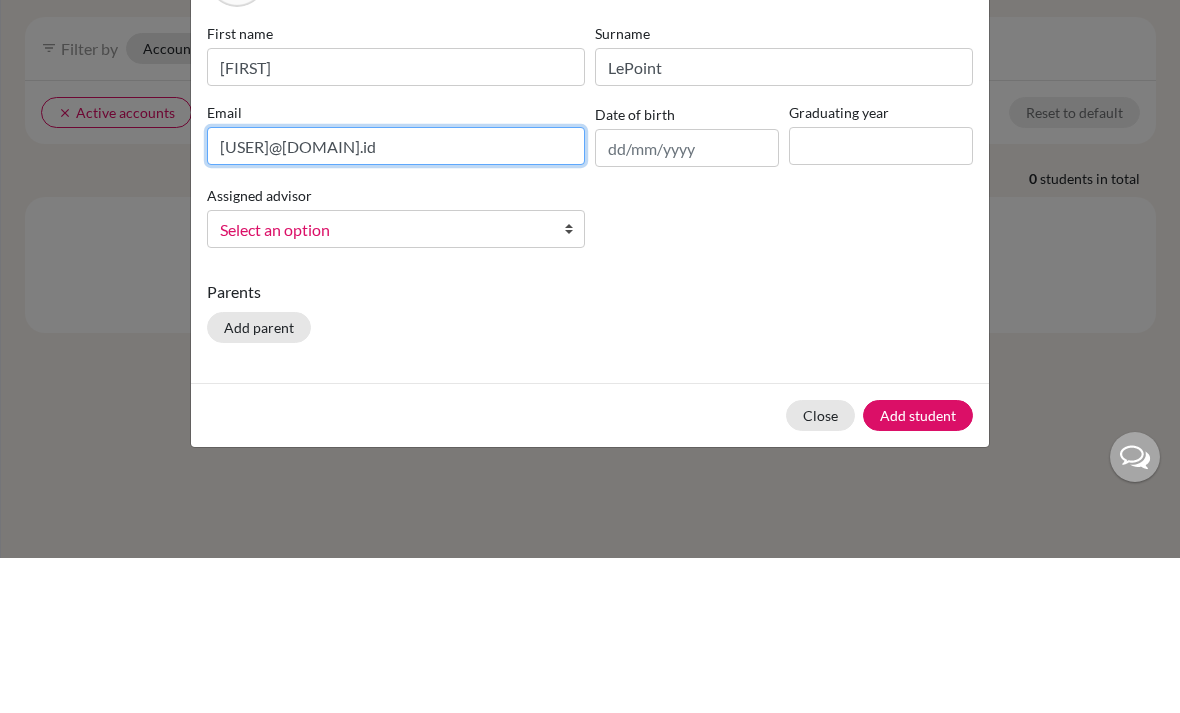 type on "[USER]@[DOMAIN].id" 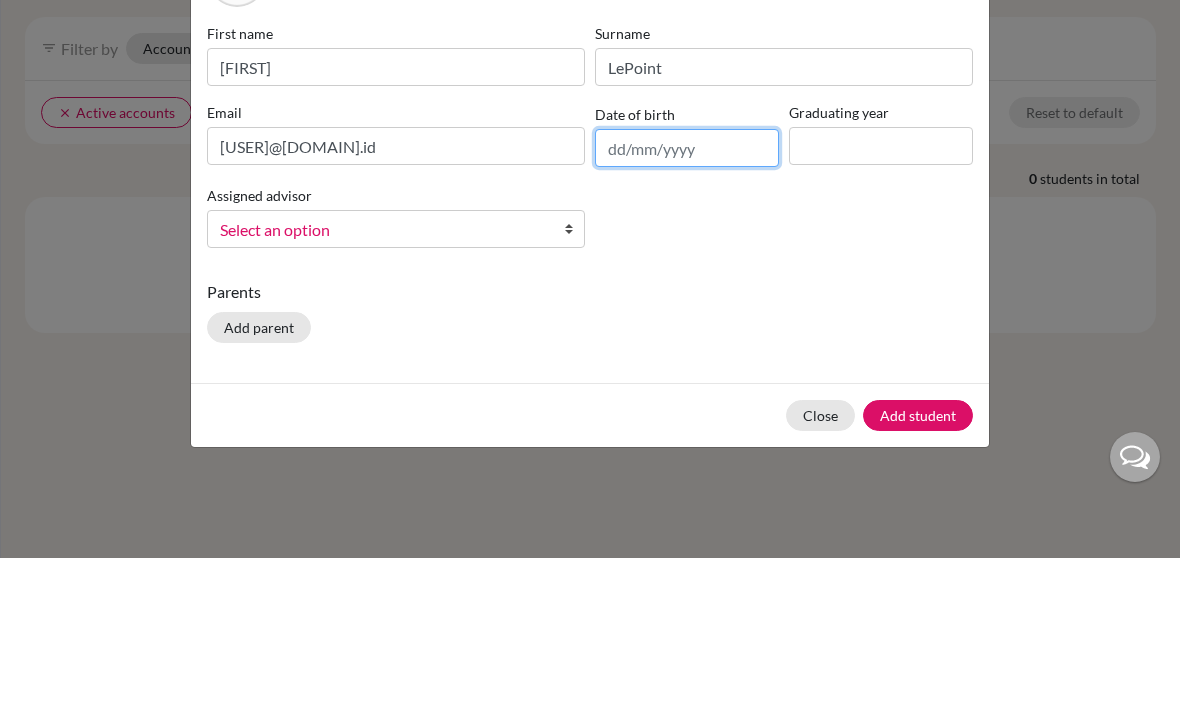 click at bounding box center [687, 303] 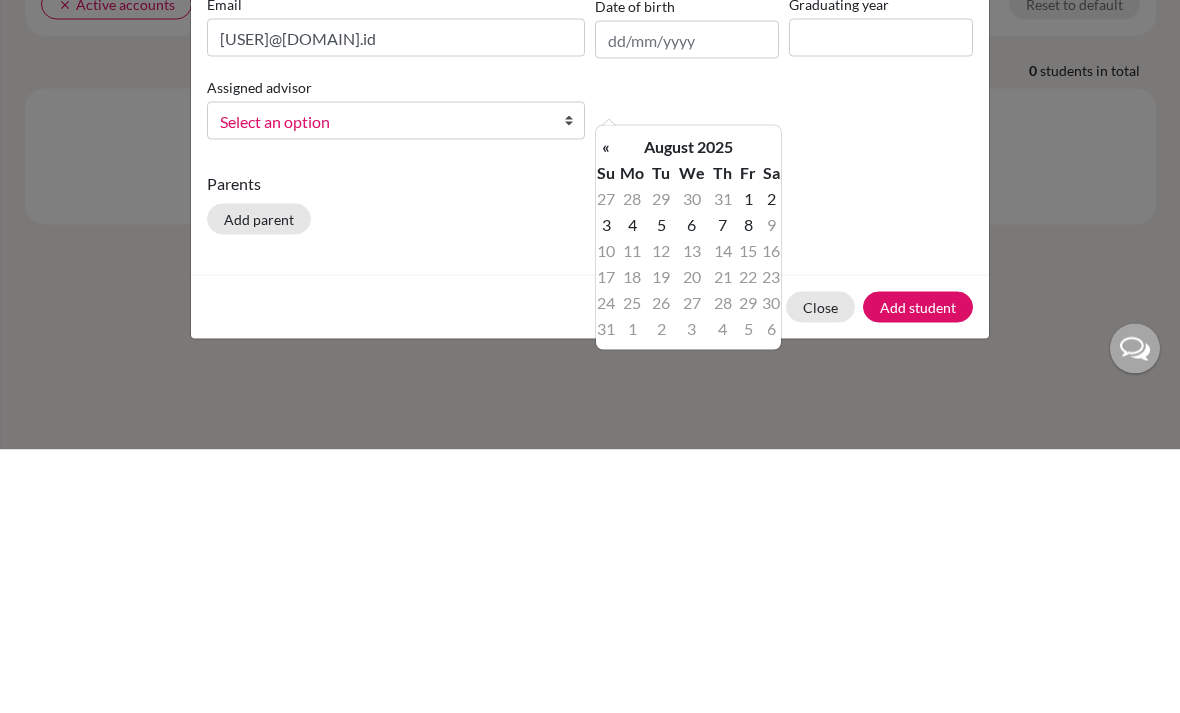 click on "«" at bounding box center (606, 410) 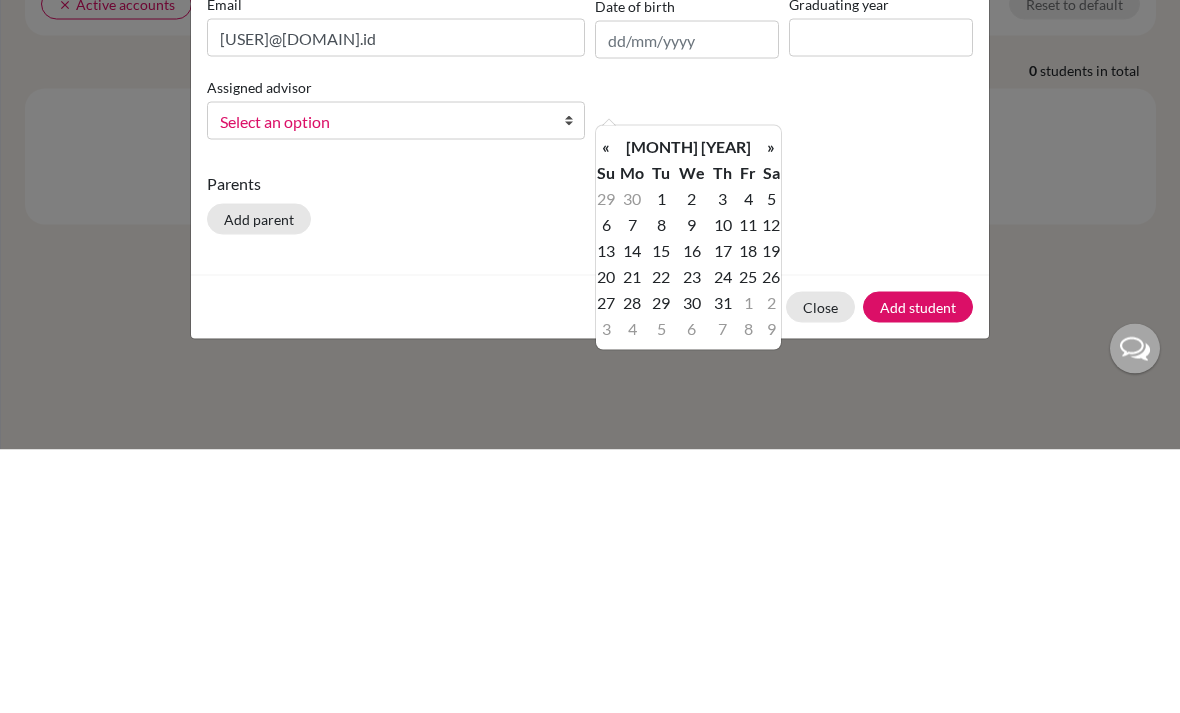 click on "«" at bounding box center (606, 410) 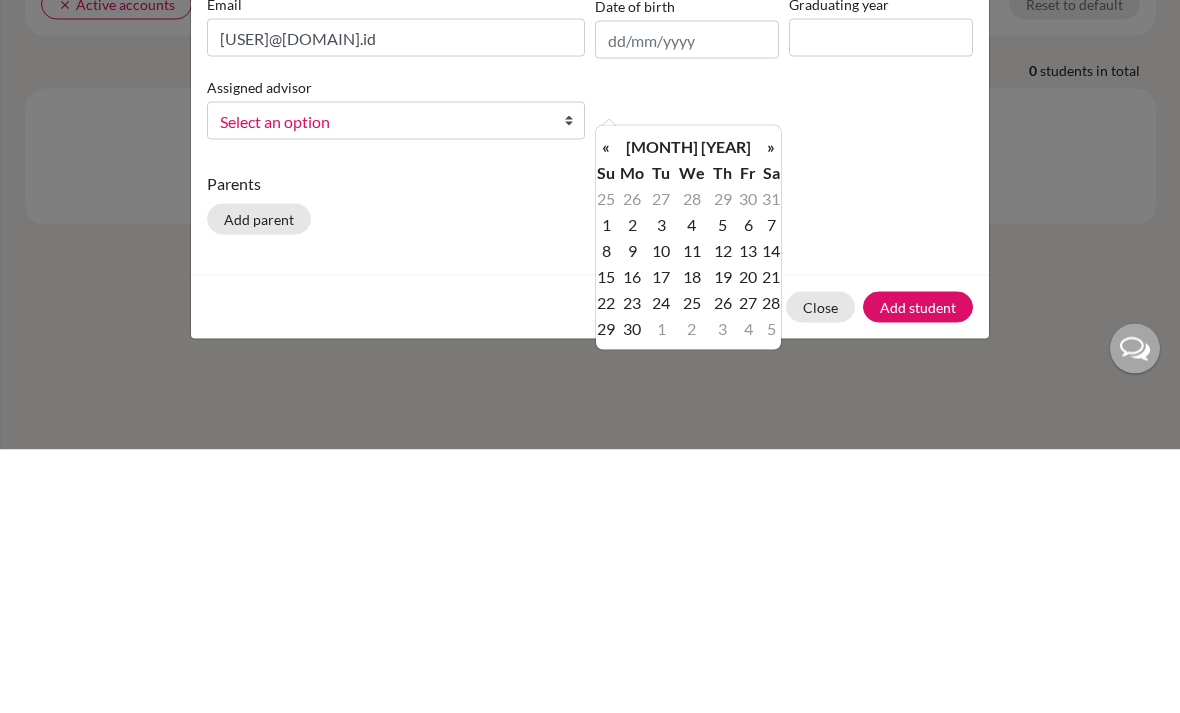 click on "«" at bounding box center [606, 410] 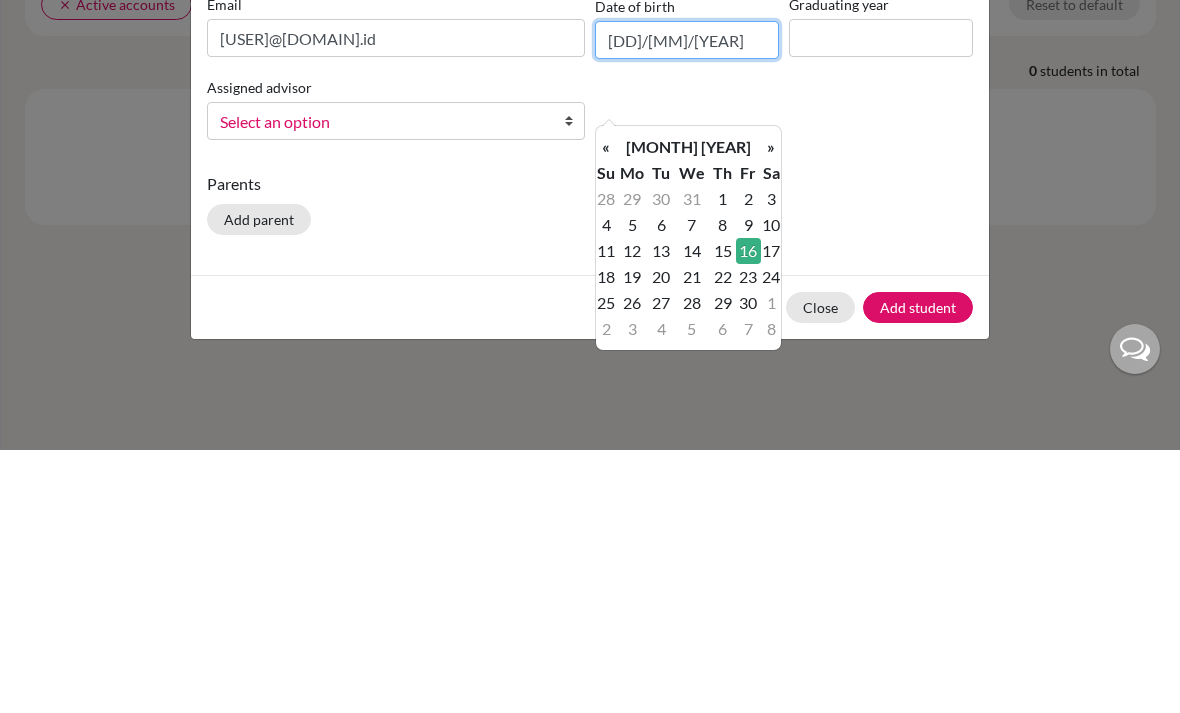 type on "[DD]/[MM]/[YEAR]" 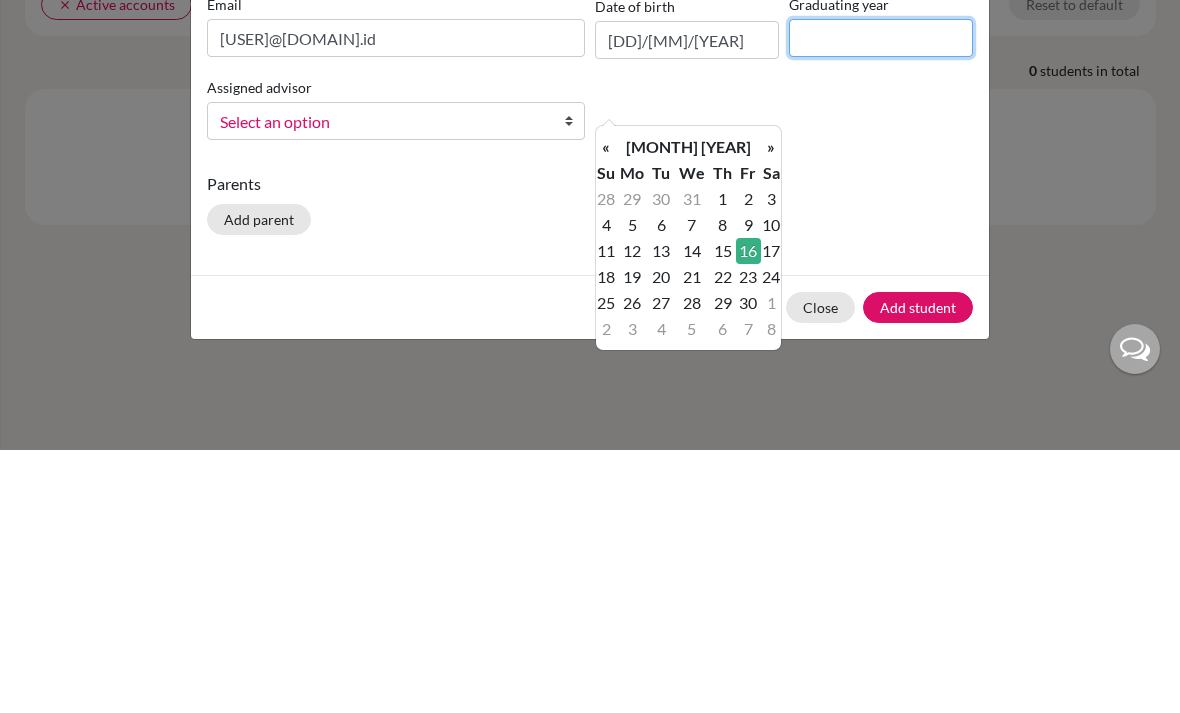click at bounding box center [881, 301] 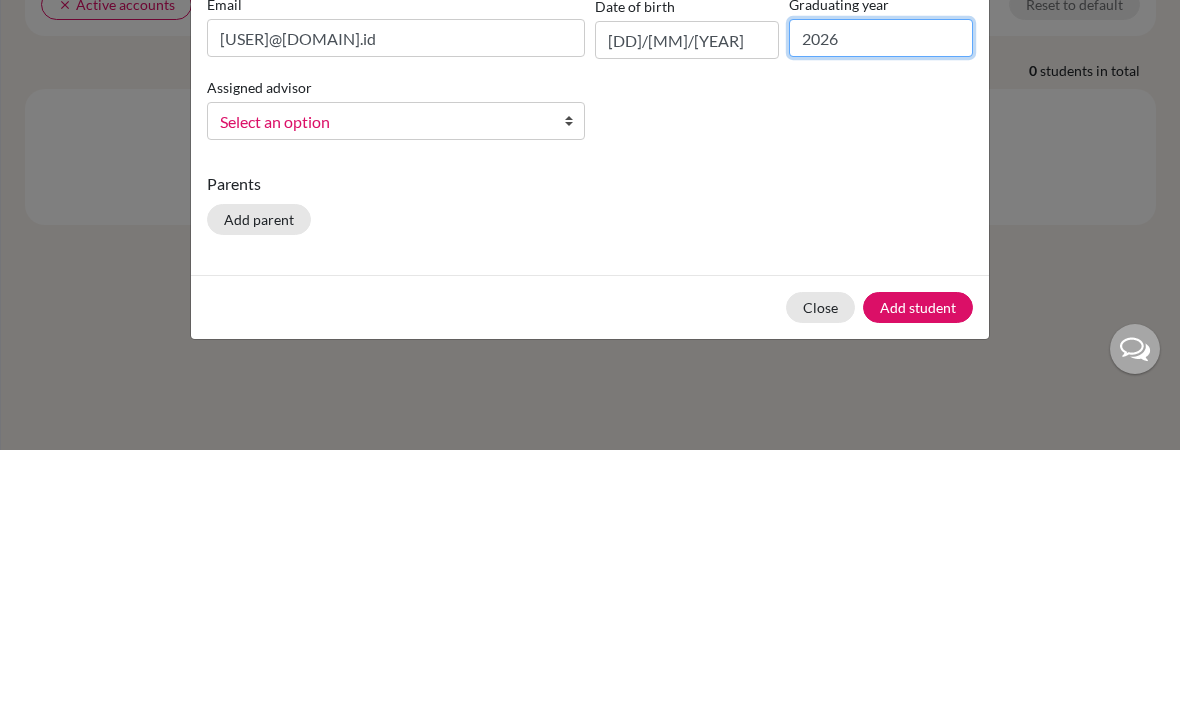 type on "2026" 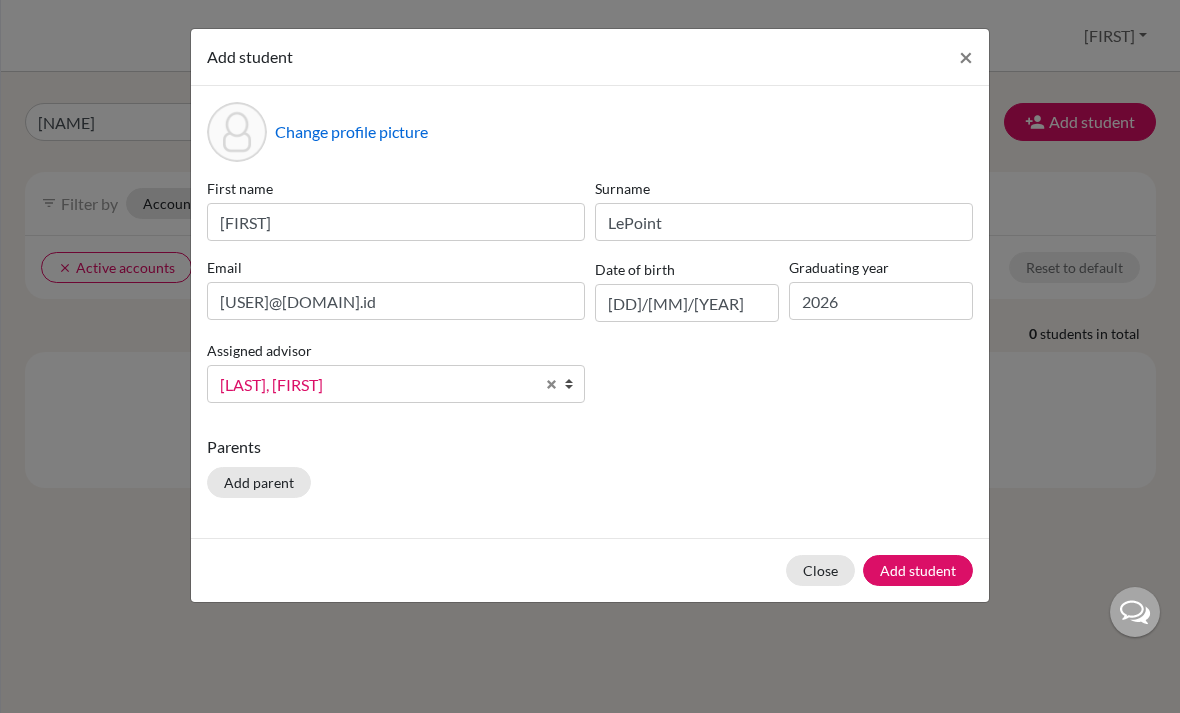 click on "Add student" at bounding box center (918, 570) 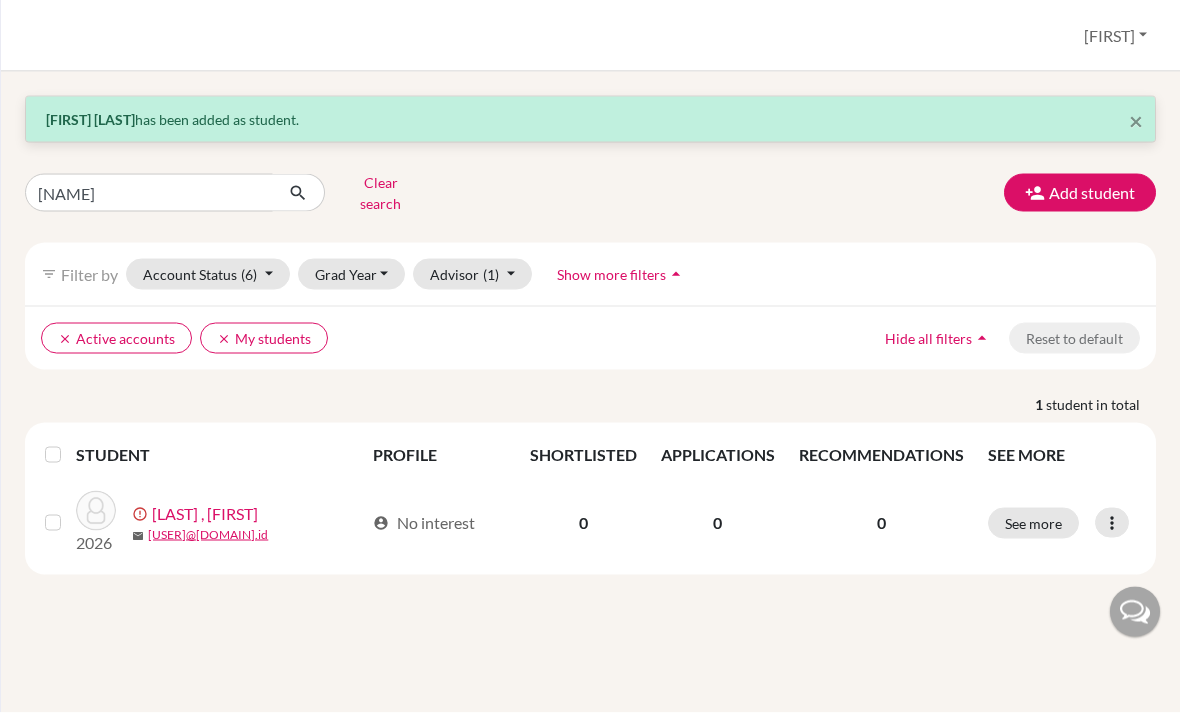 scroll, scrollTop: 0, scrollLeft: 0, axis: both 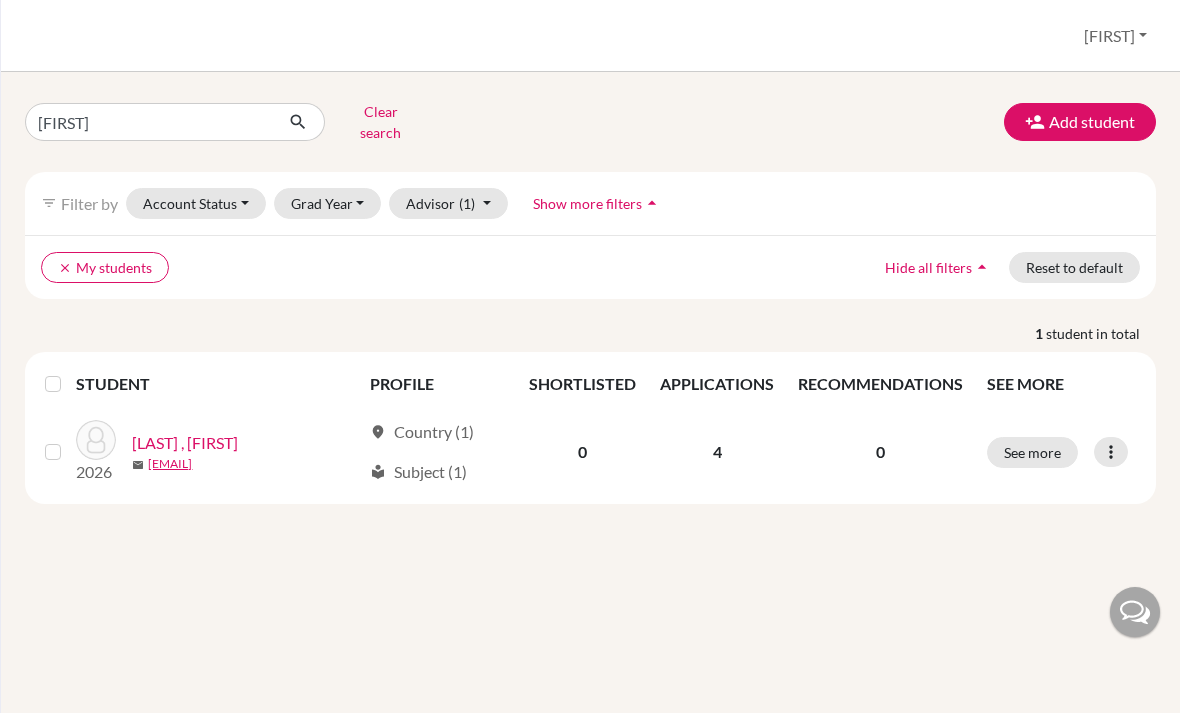 click on "[LAST] , [FIRST]" at bounding box center [185, 443] 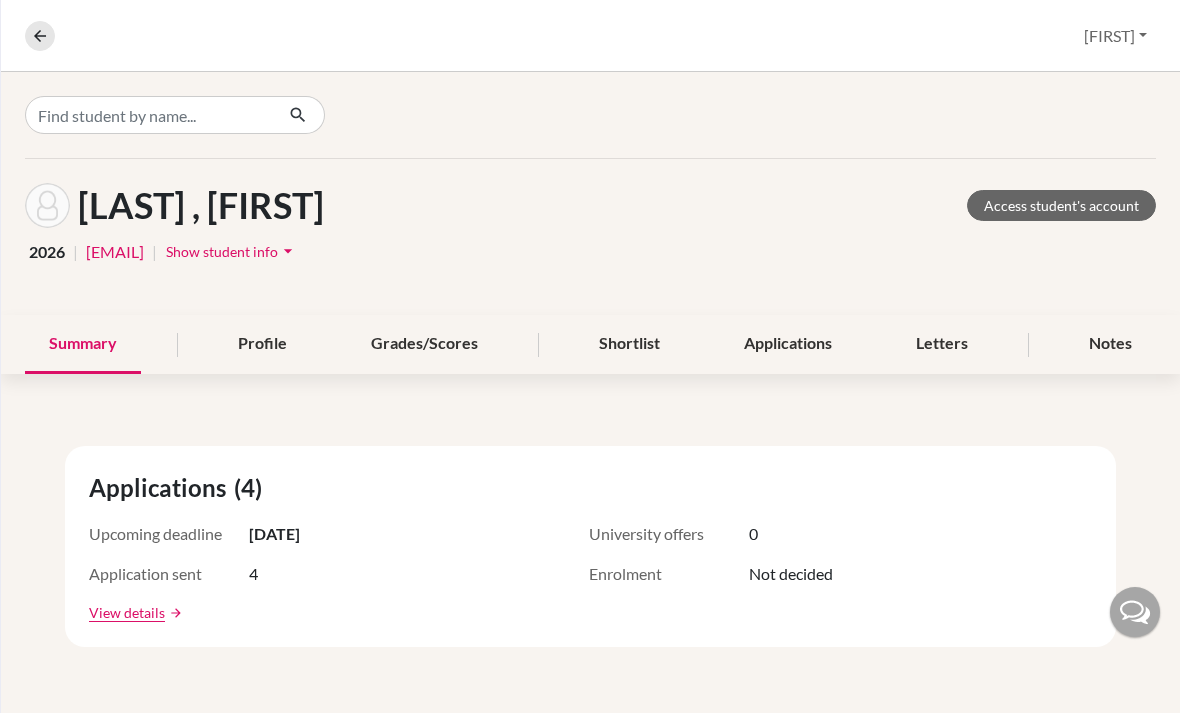 scroll, scrollTop: 0, scrollLeft: 0, axis: both 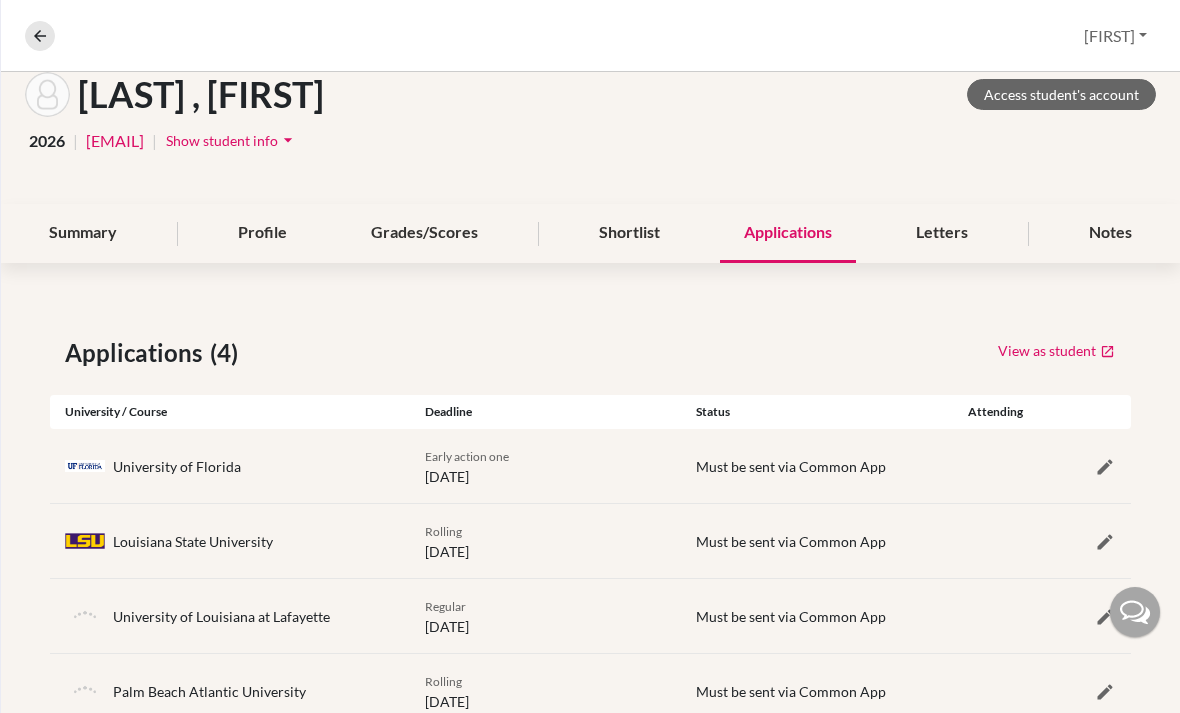 click on "Letters" at bounding box center (942, 233) 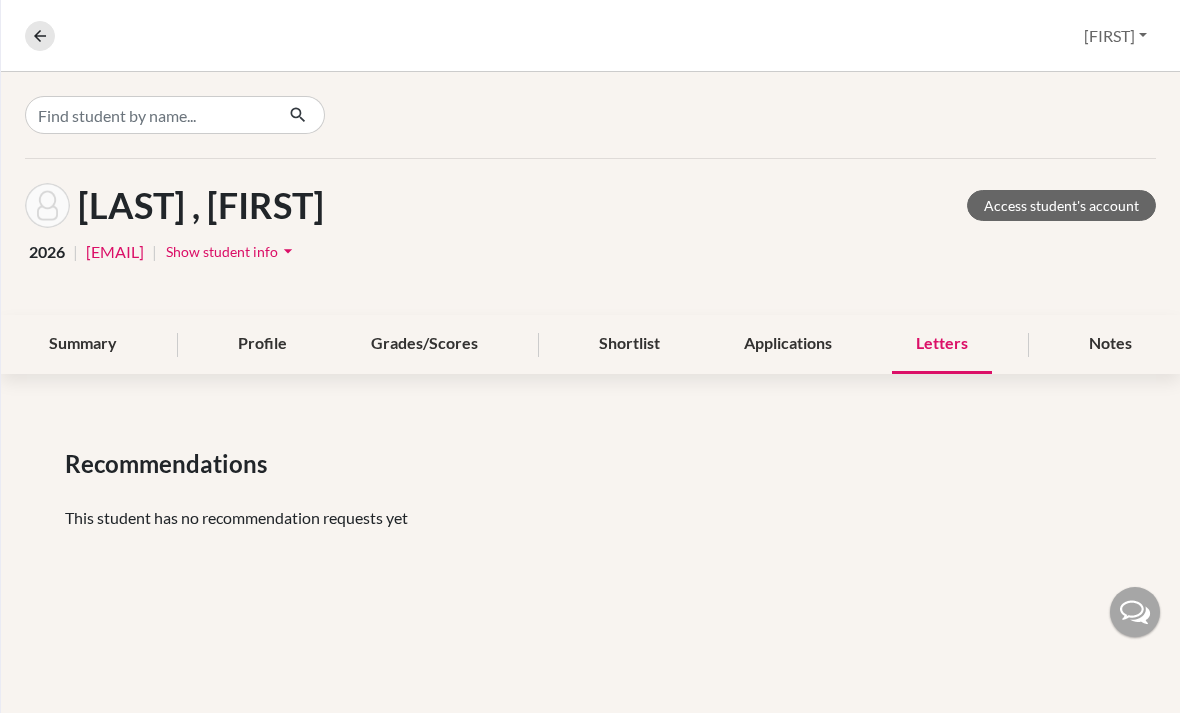 click on "Shortlist" at bounding box center (629, 344) 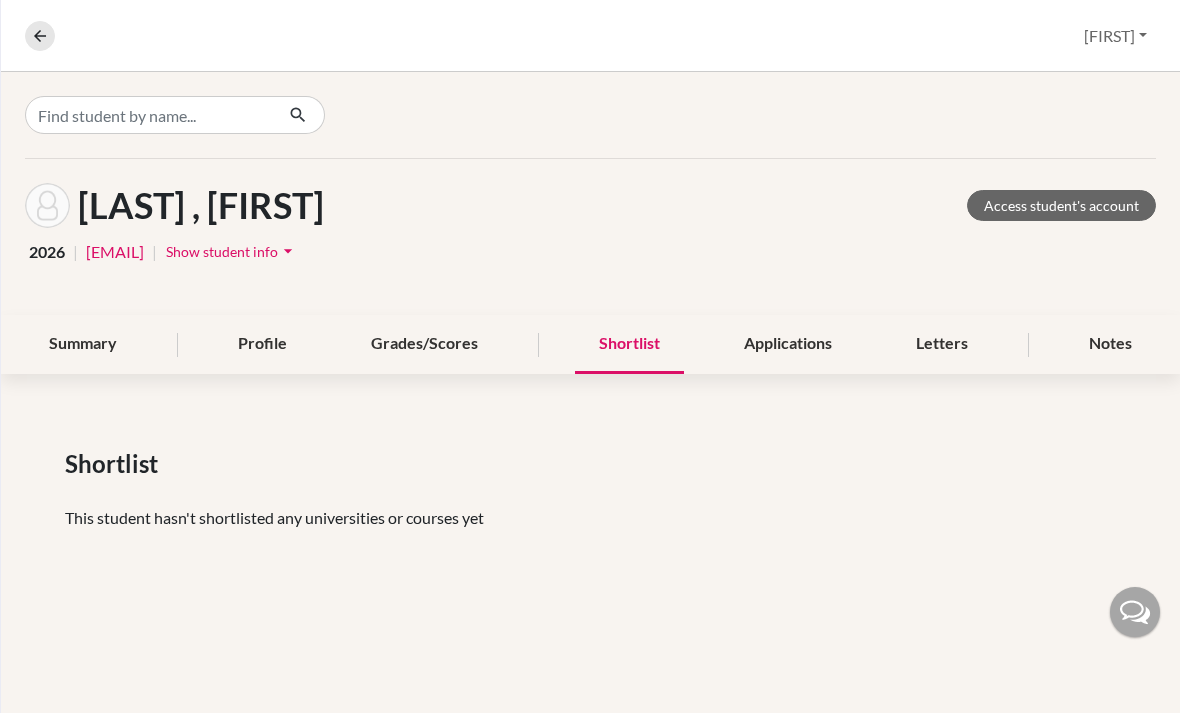 click on "Grades/Scores" at bounding box center (424, 344) 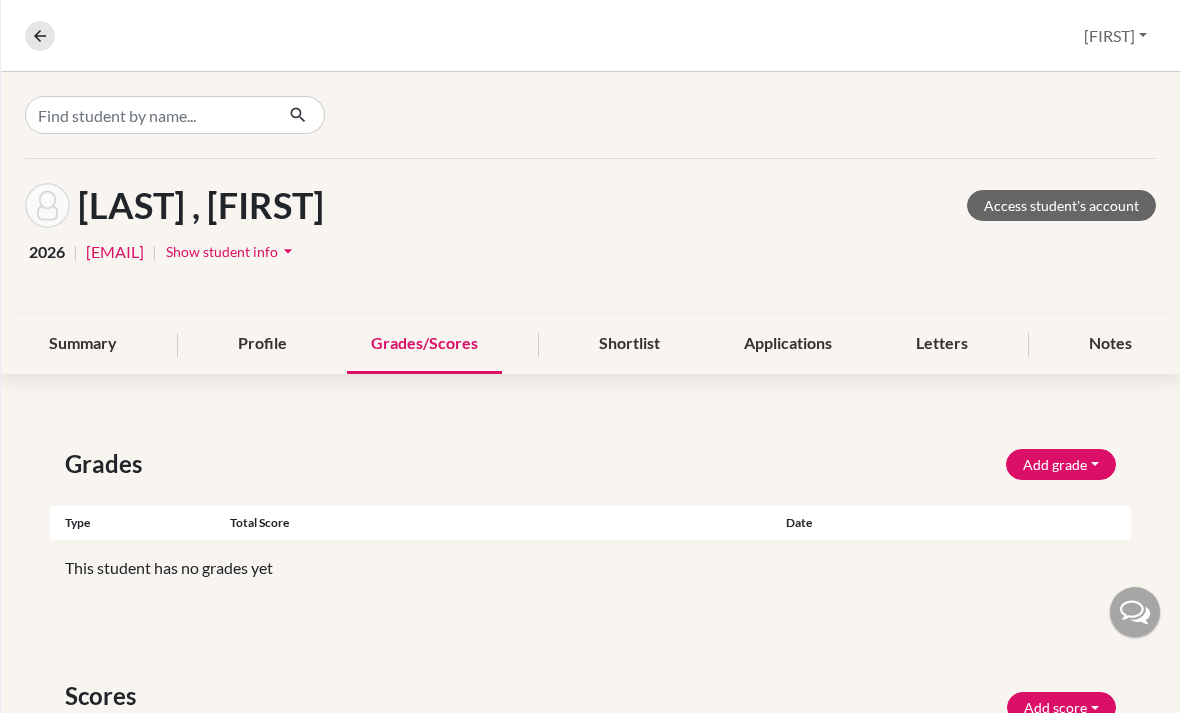 click on "Profile" at bounding box center [262, 344] 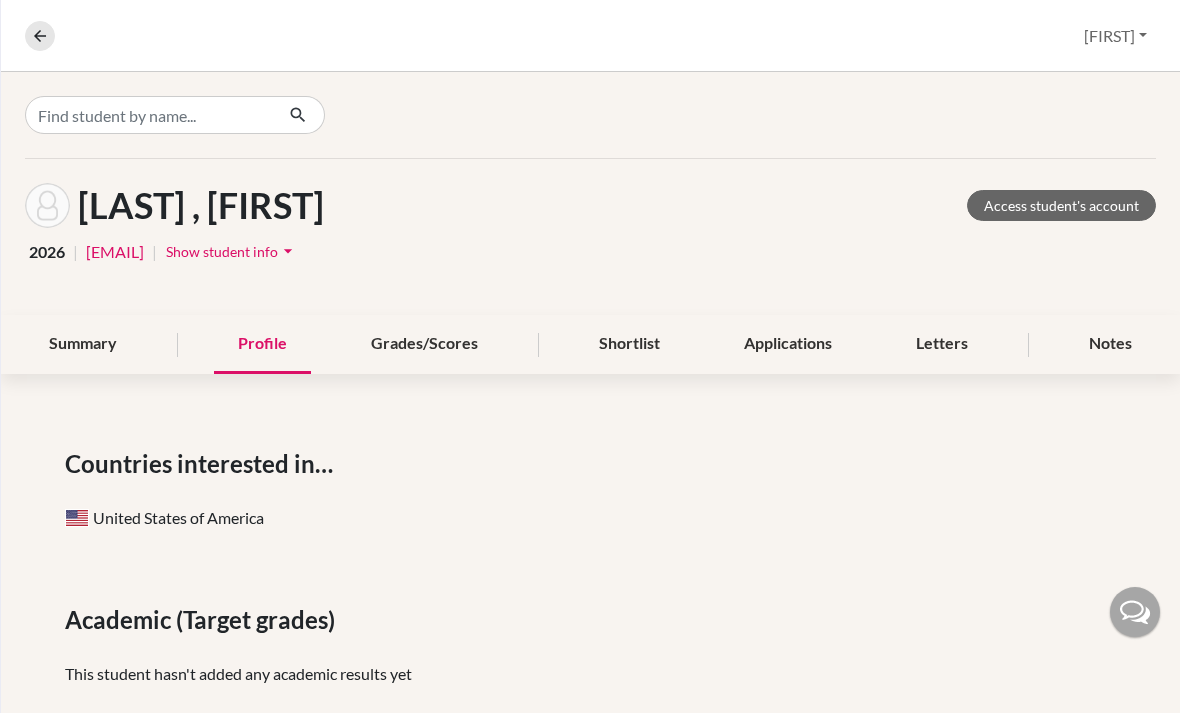 click on "Summary" at bounding box center (83, 344) 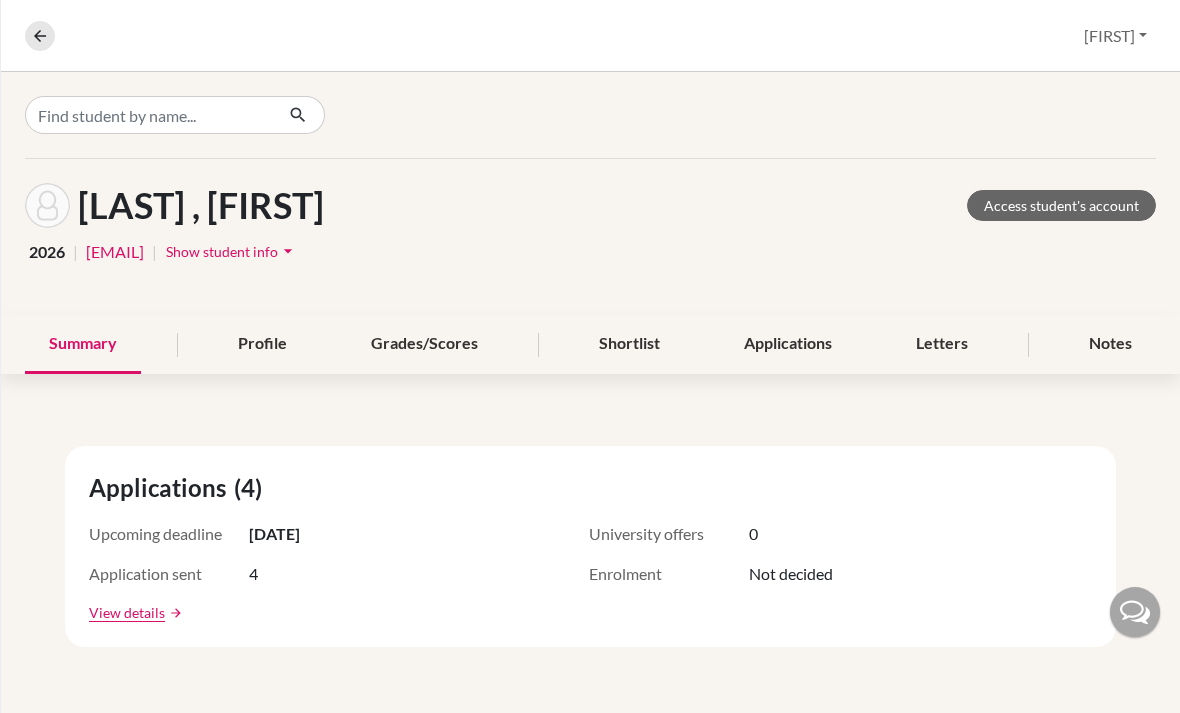 scroll, scrollTop: 0, scrollLeft: 0, axis: both 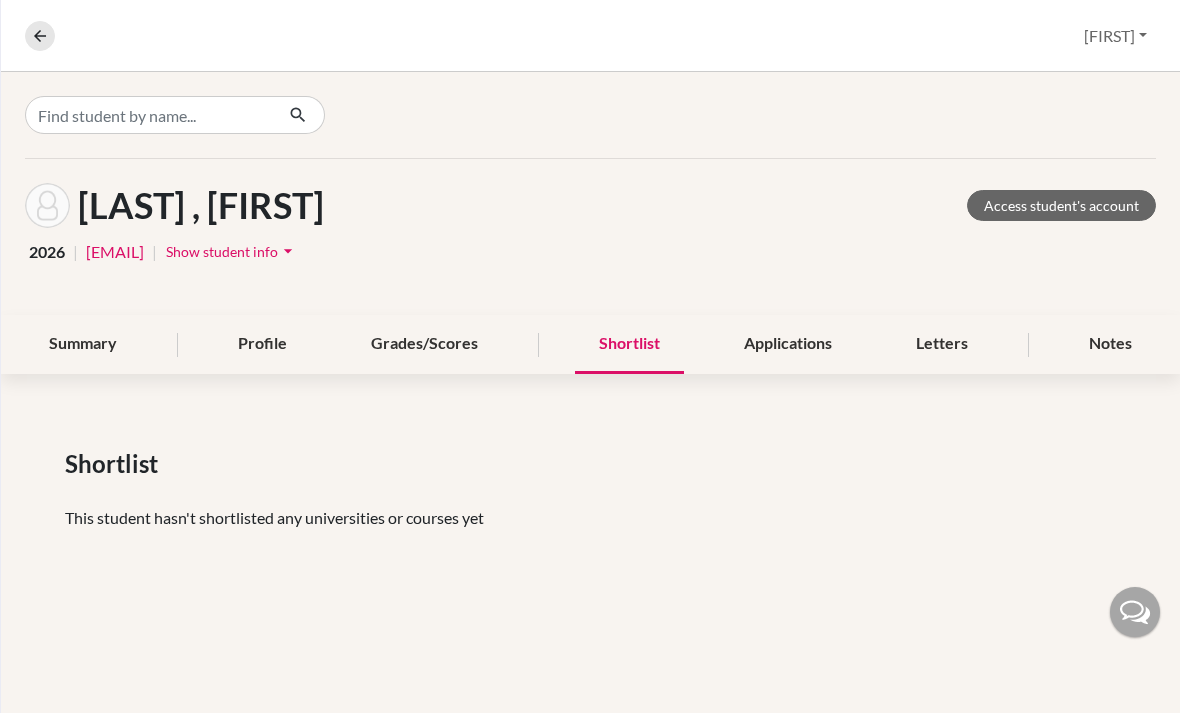 click on "Applications" at bounding box center [788, 344] 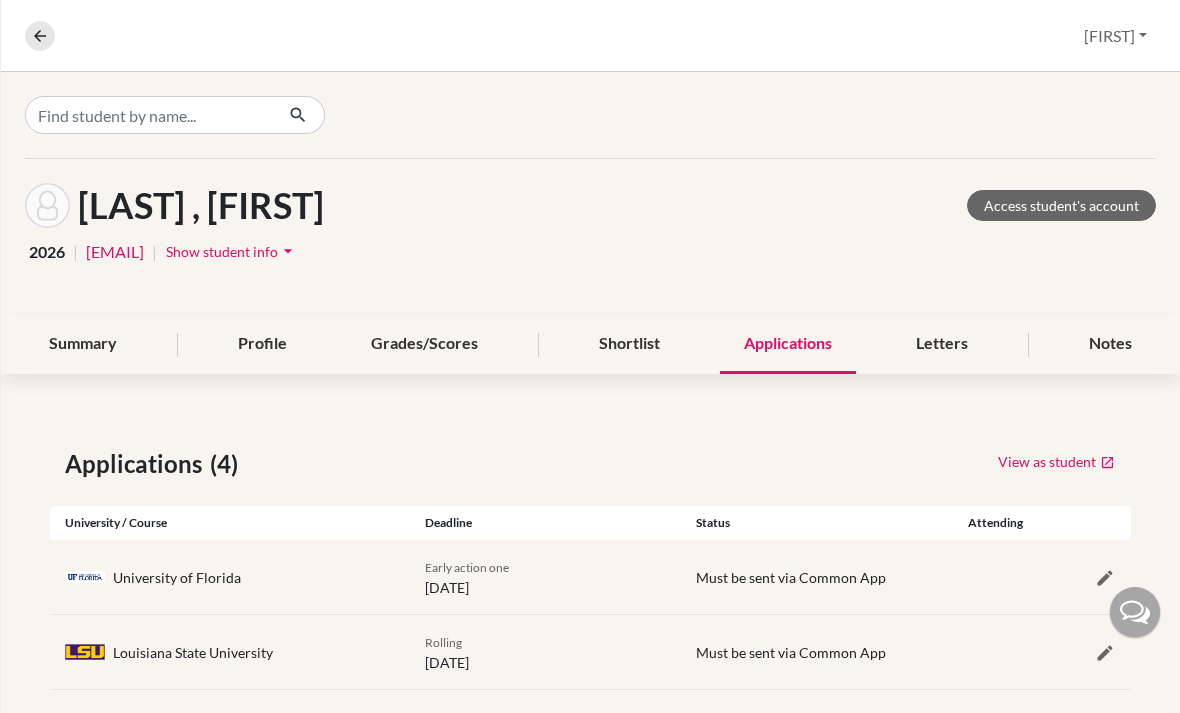 scroll, scrollTop: 0, scrollLeft: 0, axis: both 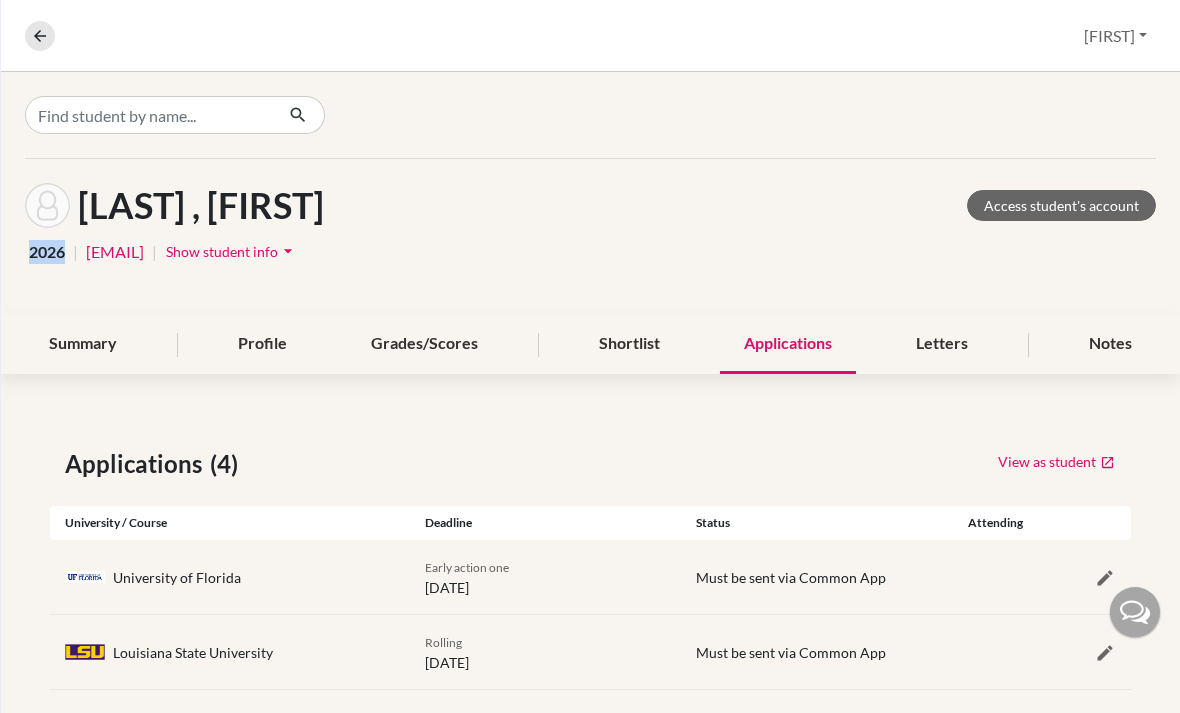 click on "2026 | llepoint@mtview.id | Show student info arrow_drop_down" at bounding box center (590, 251) 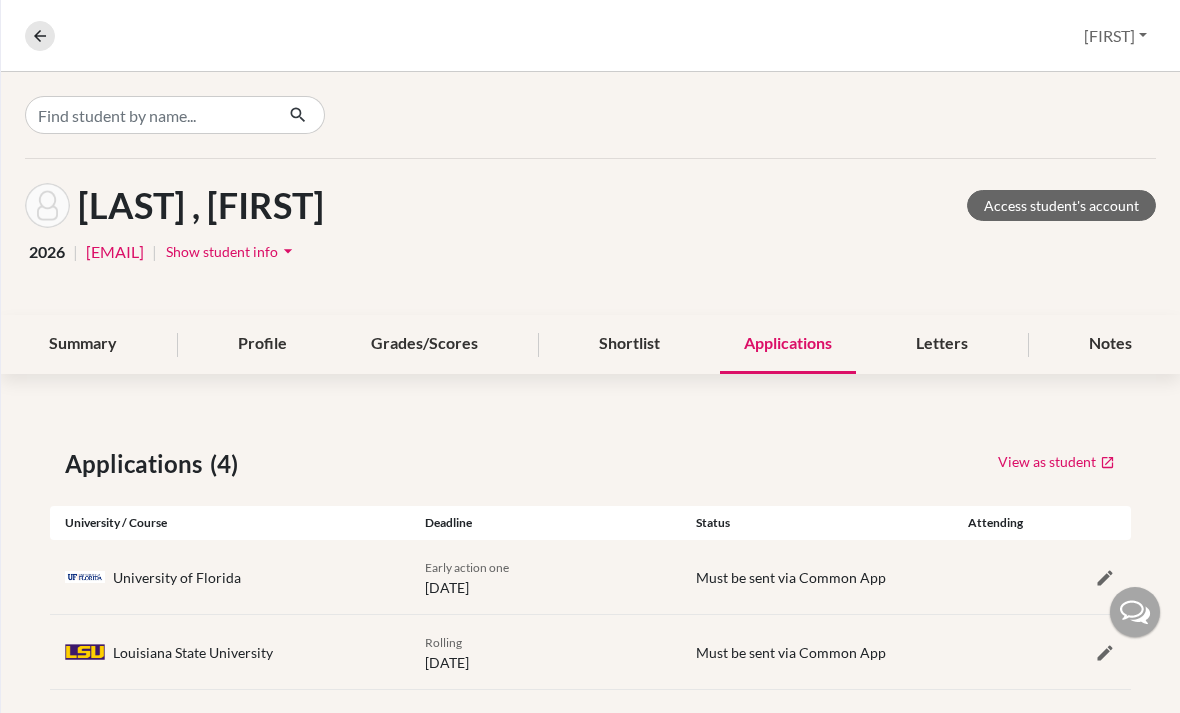 scroll, scrollTop: 0, scrollLeft: 0, axis: both 